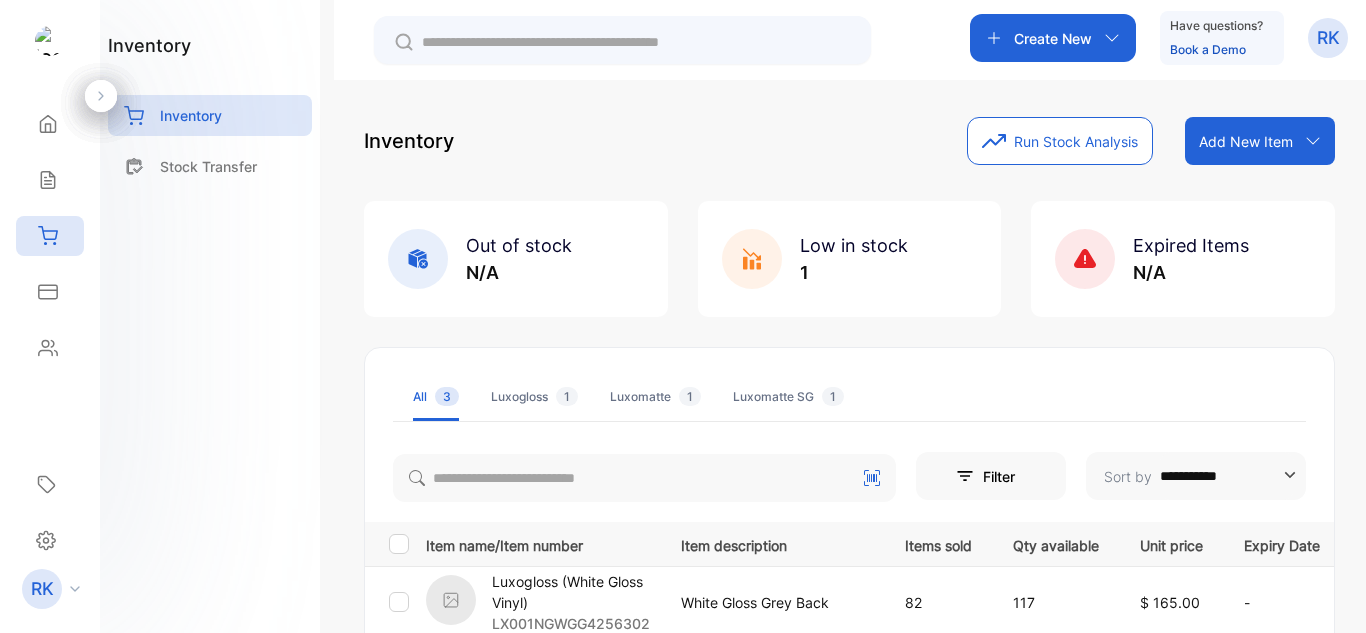 scroll, scrollTop: 0, scrollLeft: 0, axis: both 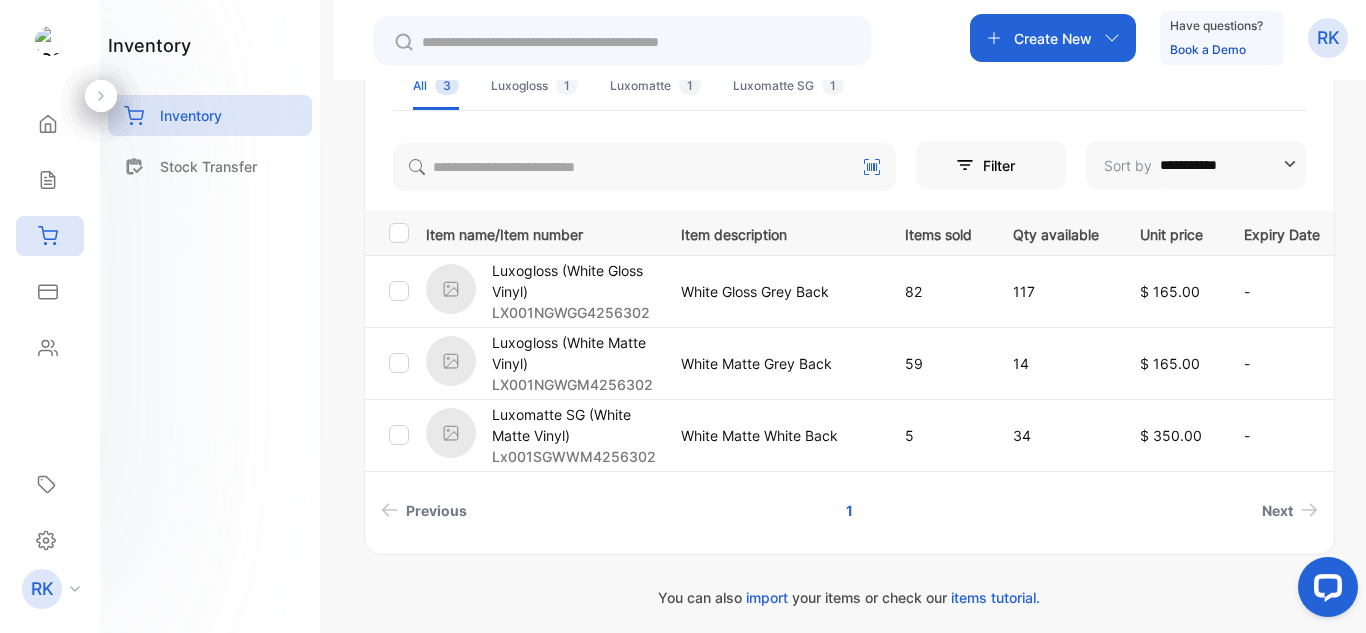click on "**********" at bounding box center (849, 295) 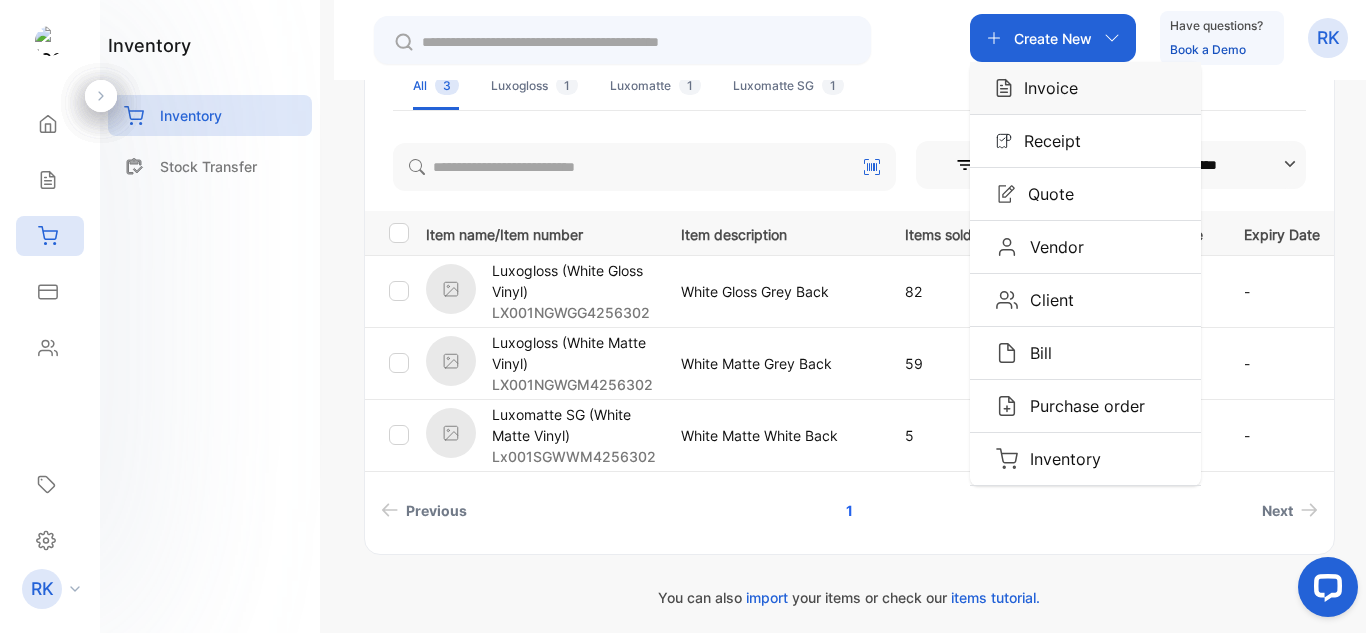 click on "Invoice" at bounding box center [1045, 88] 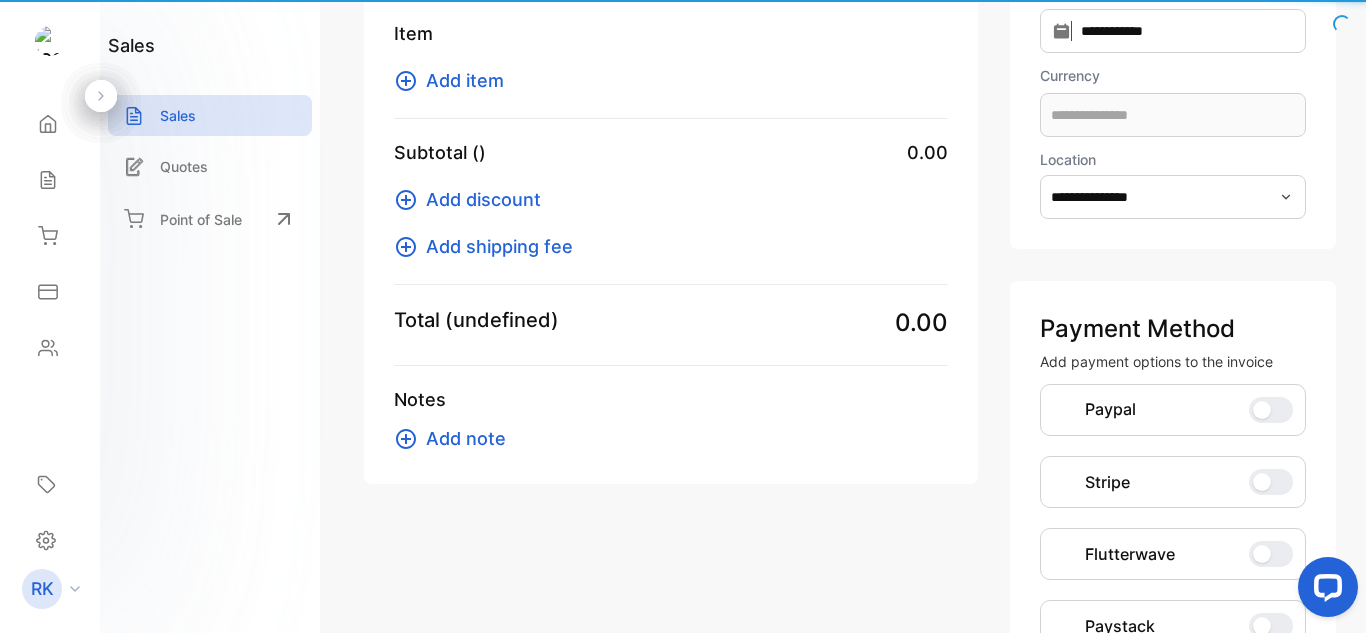 scroll, scrollTop: 217, scrollLeft: 0, axis: vertical 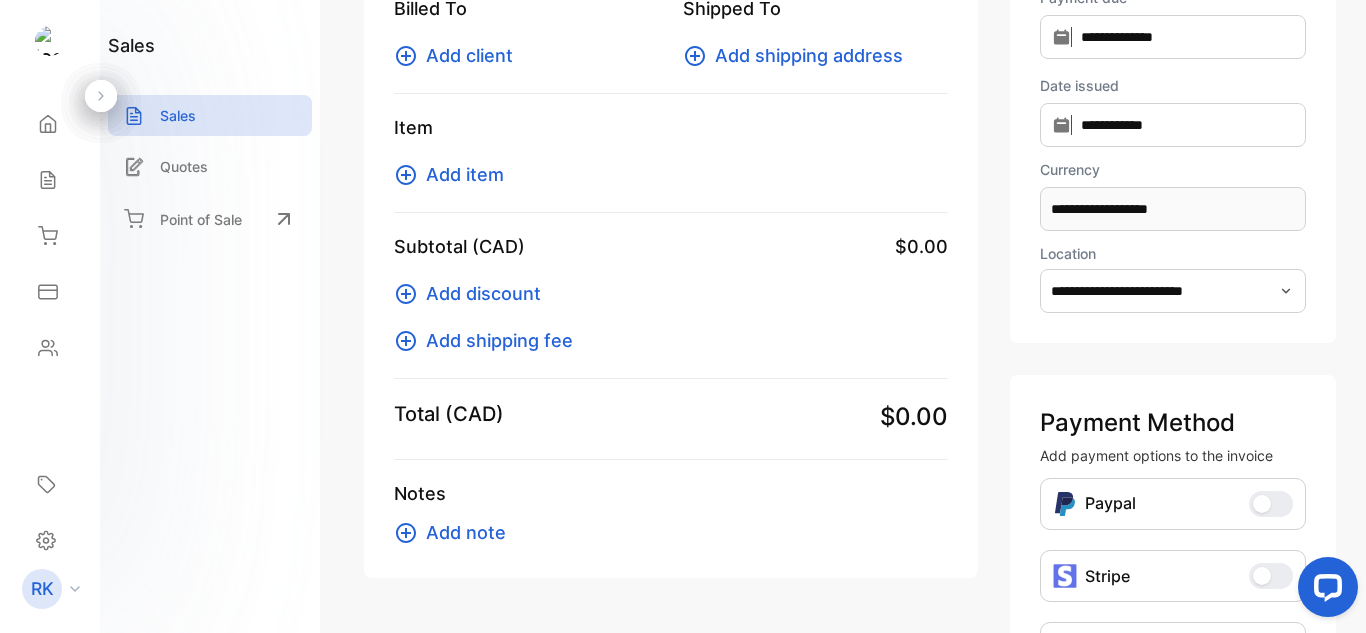 click on "Add client" at bounding box center (469, 55) 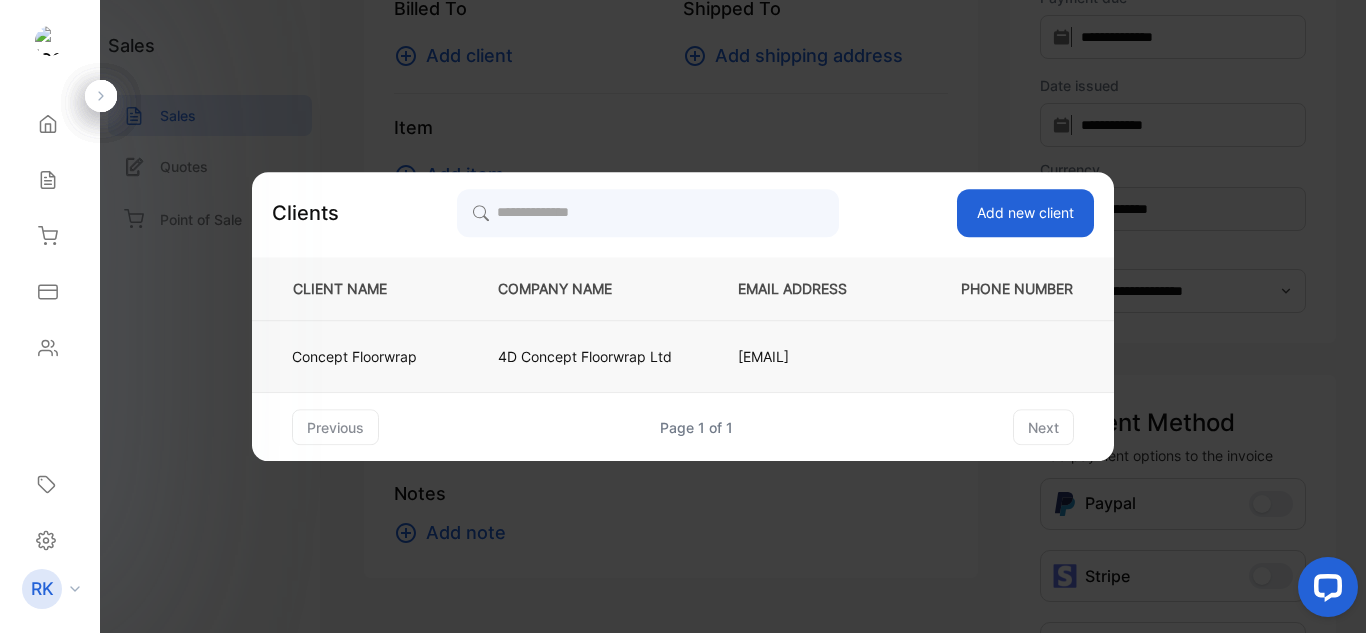 click on "4D Concept Floorwrap Ltd" at bounding box center [354, 356] 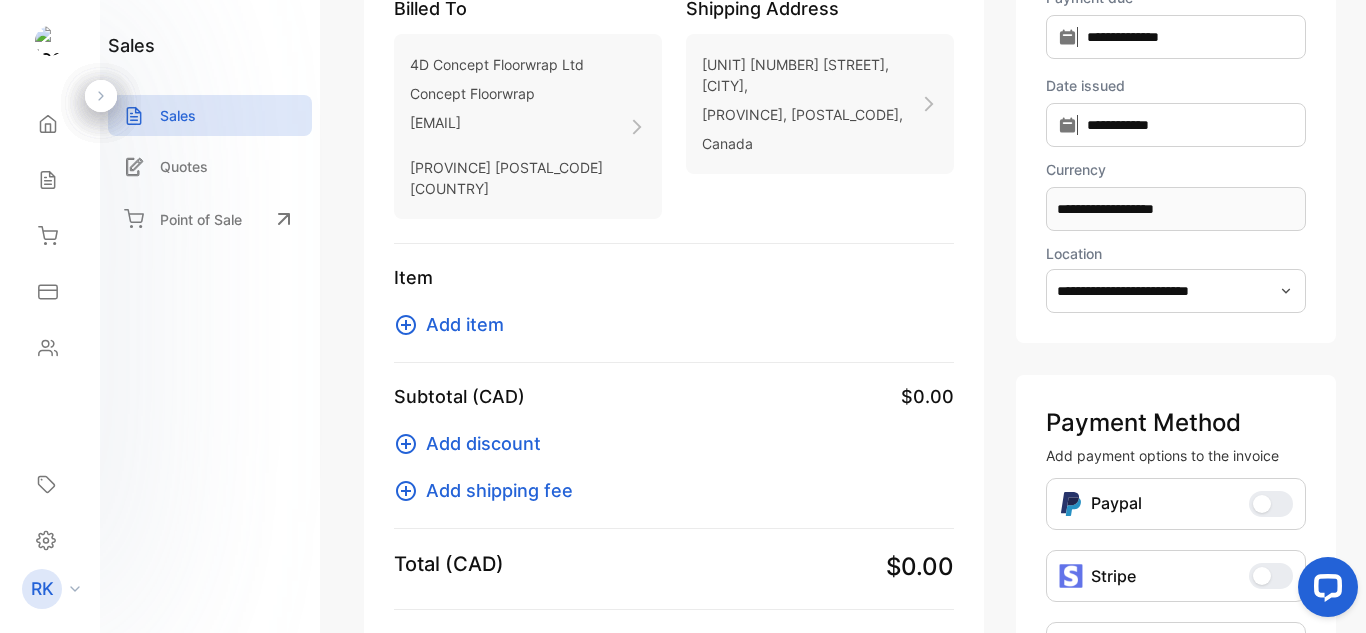 click on "Add item" at bounding box center (465, 324) 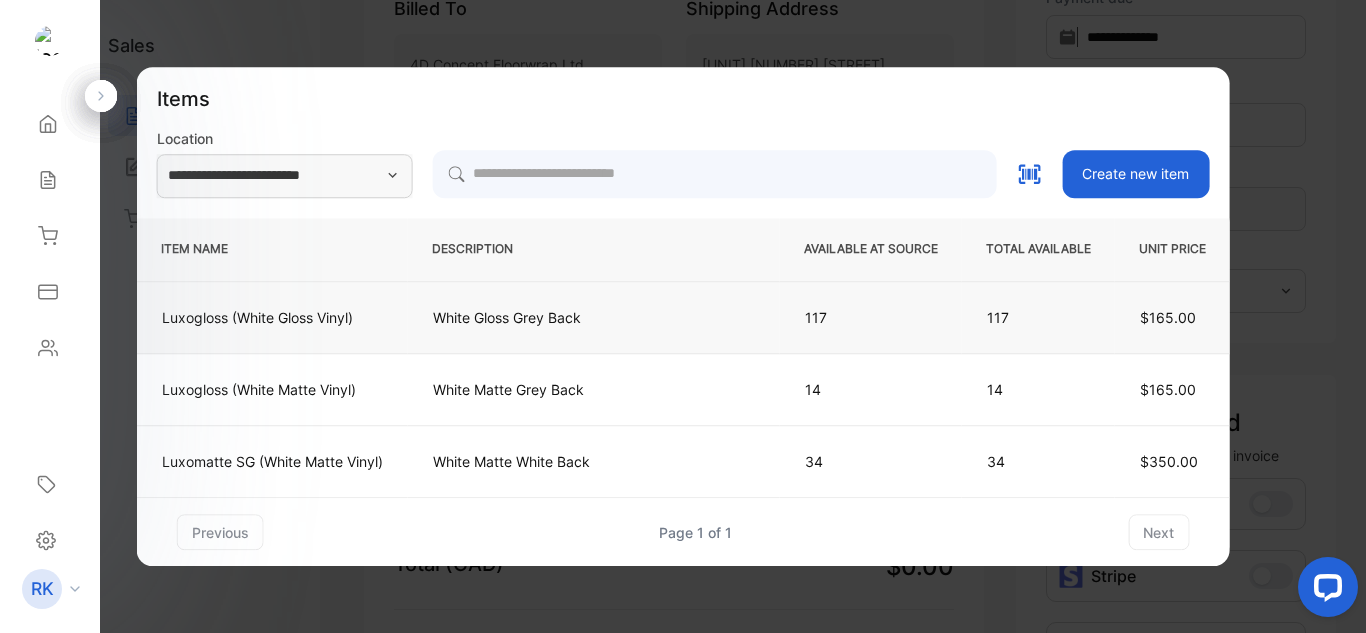 click on "White Gloss Grey Back" at bounding box center (594, 317) 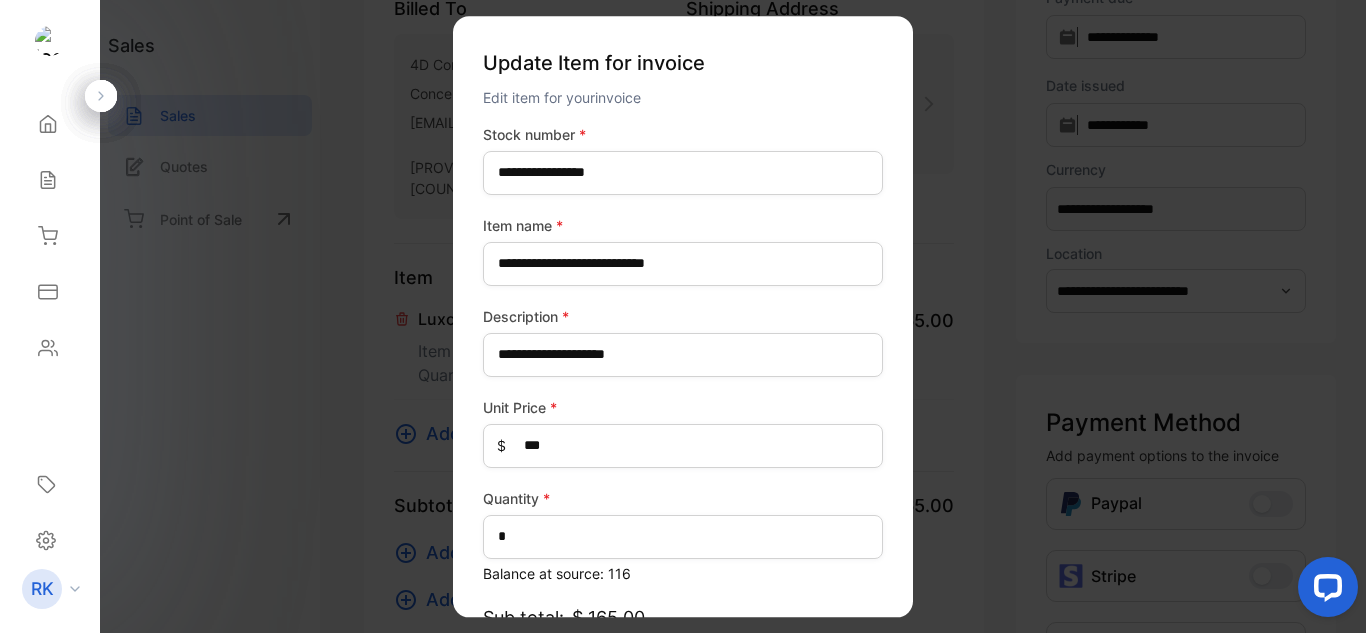 scroll, scrollTop: 205, scrollLeft: 0, axis: vertical 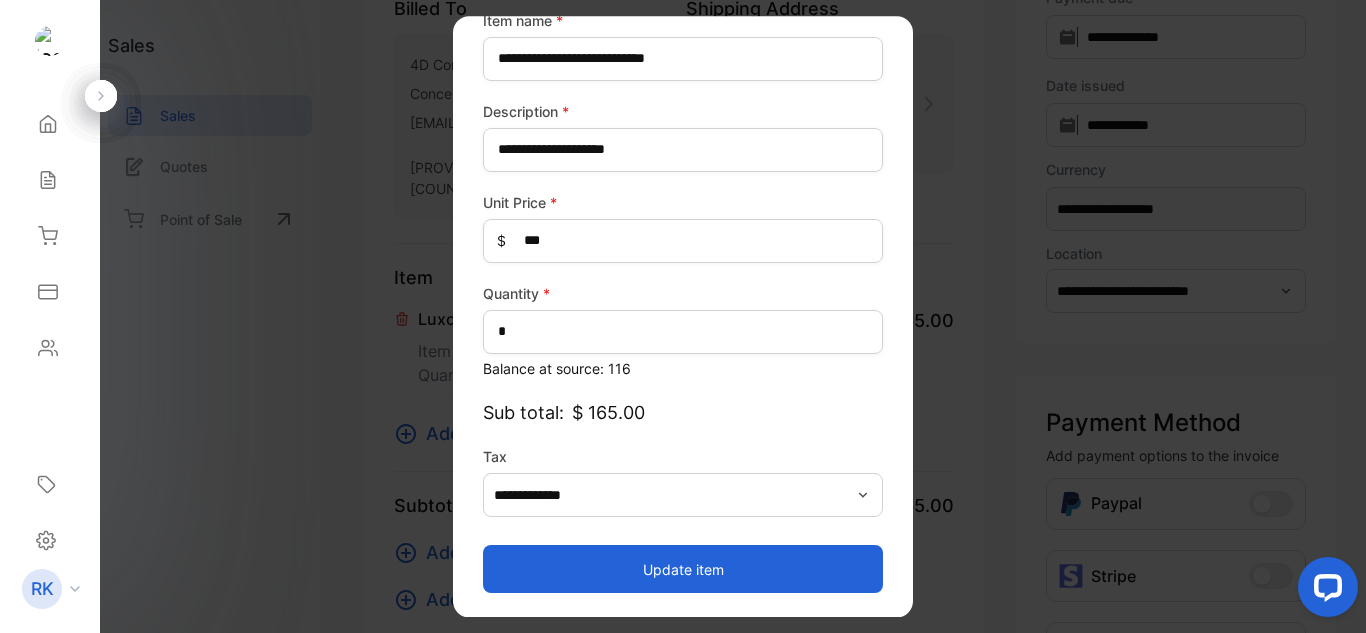 click on "Update item" at bounding box center [683, 569] 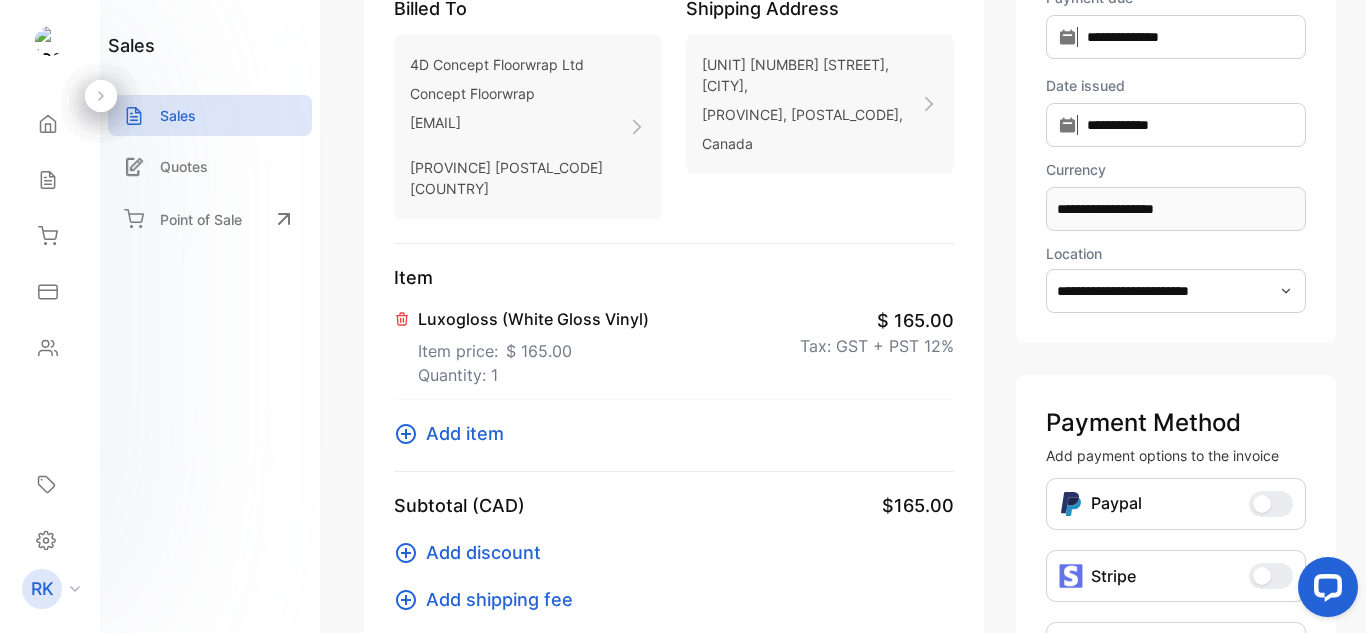 click on "Add item" at bounding box center [465, 433] 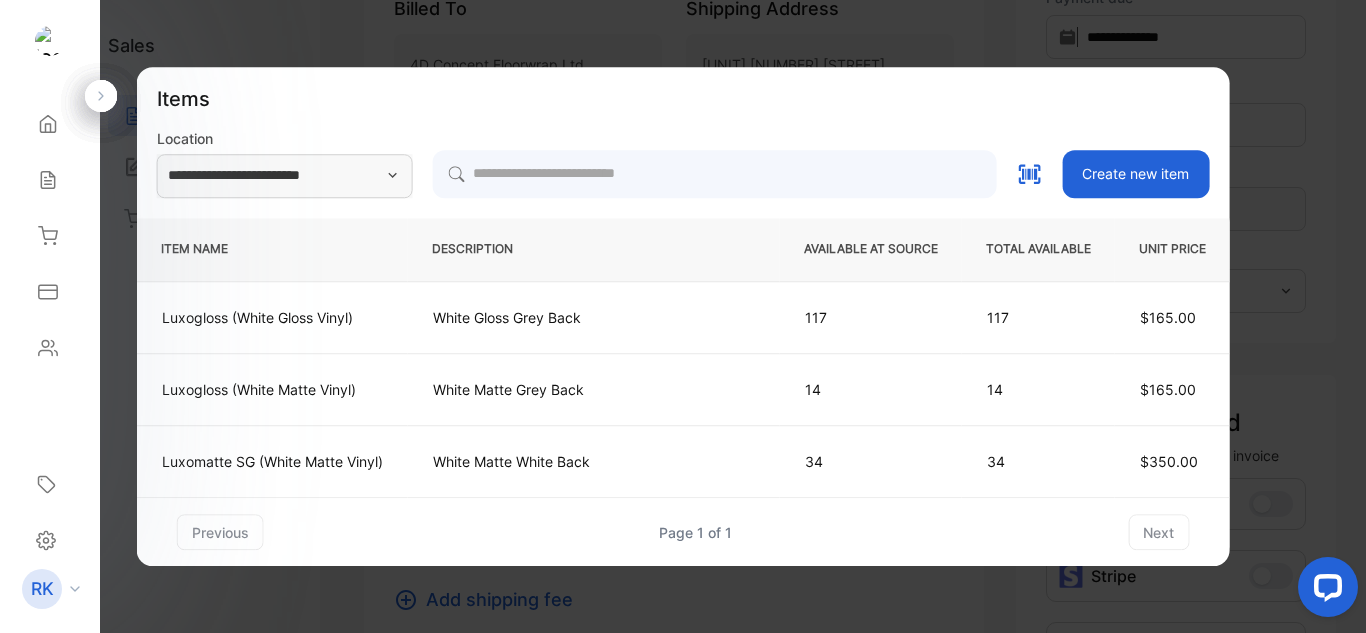 click on "White Matte Grey Back" at bounding box center (594, 318) 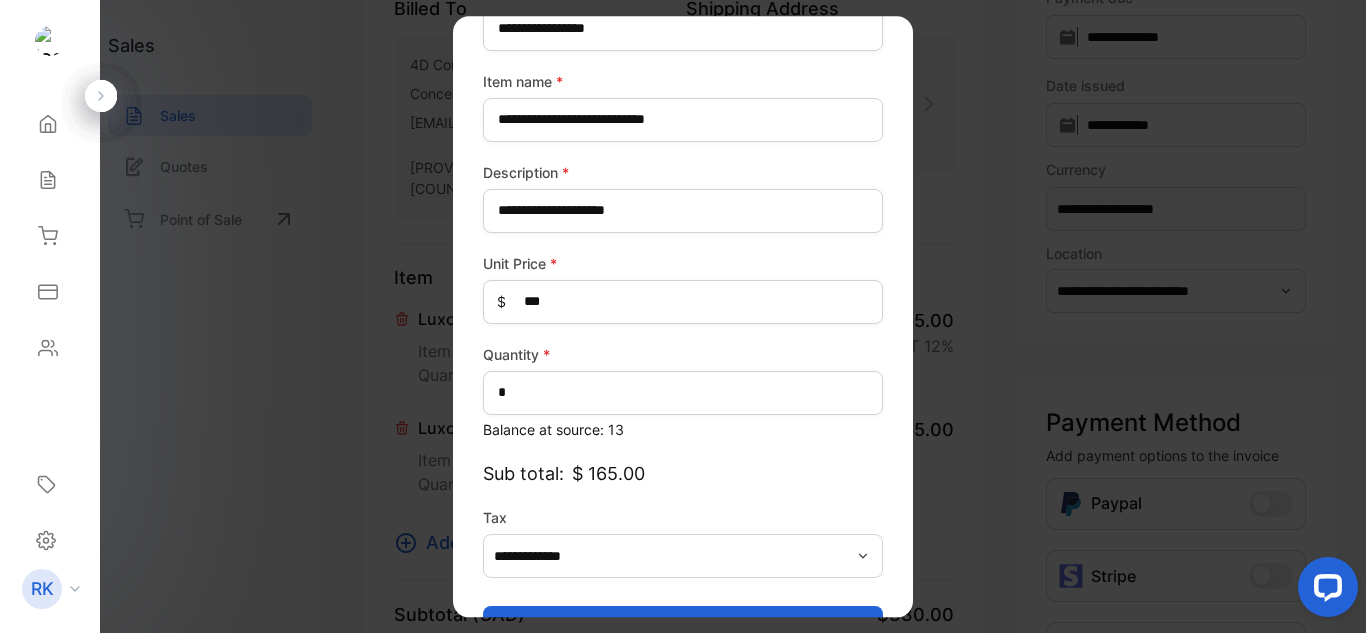 scroll, scrollTop: 205, scrollLeft: 0, axis: vertical 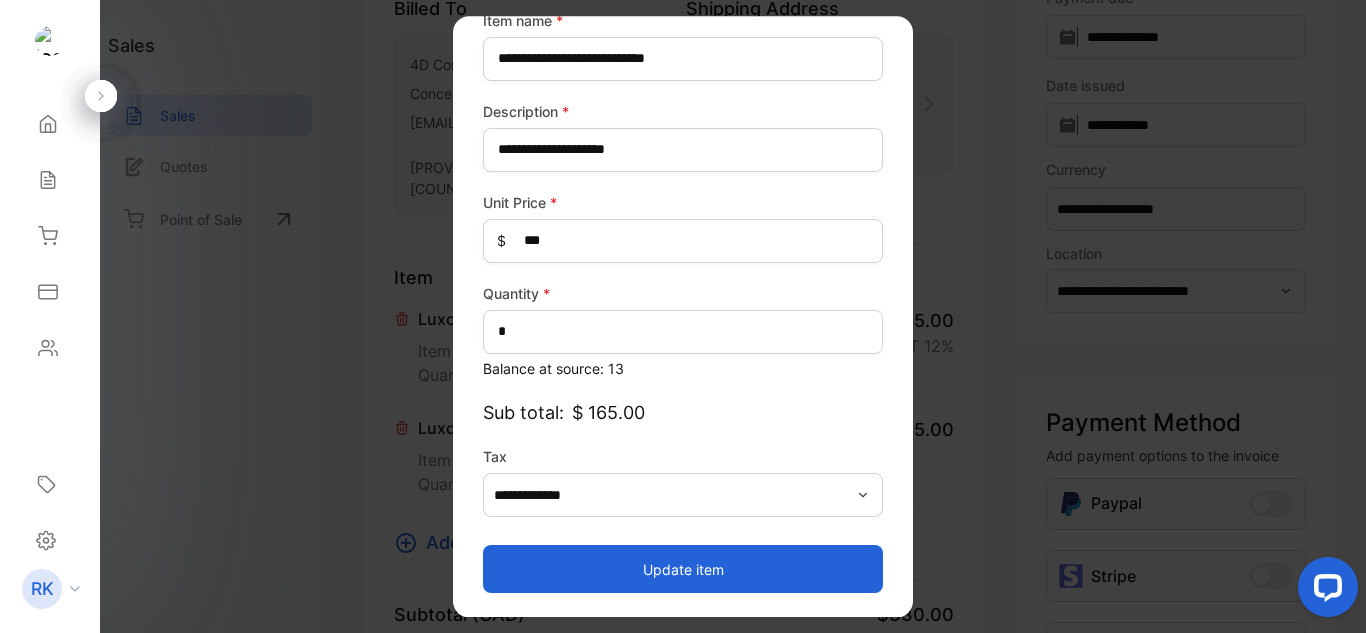 click on "Update item" at bounding box center [683, 569] 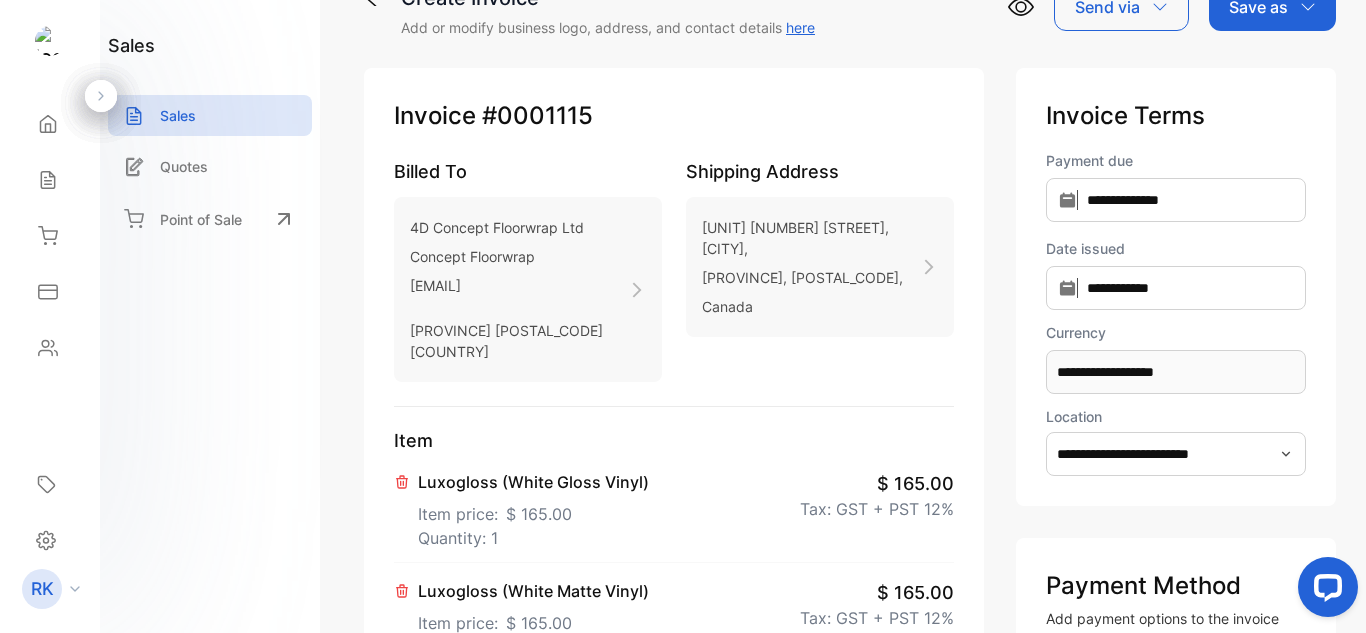 scroll, scrollTop: 0, scrollLeft: 0, axis: both 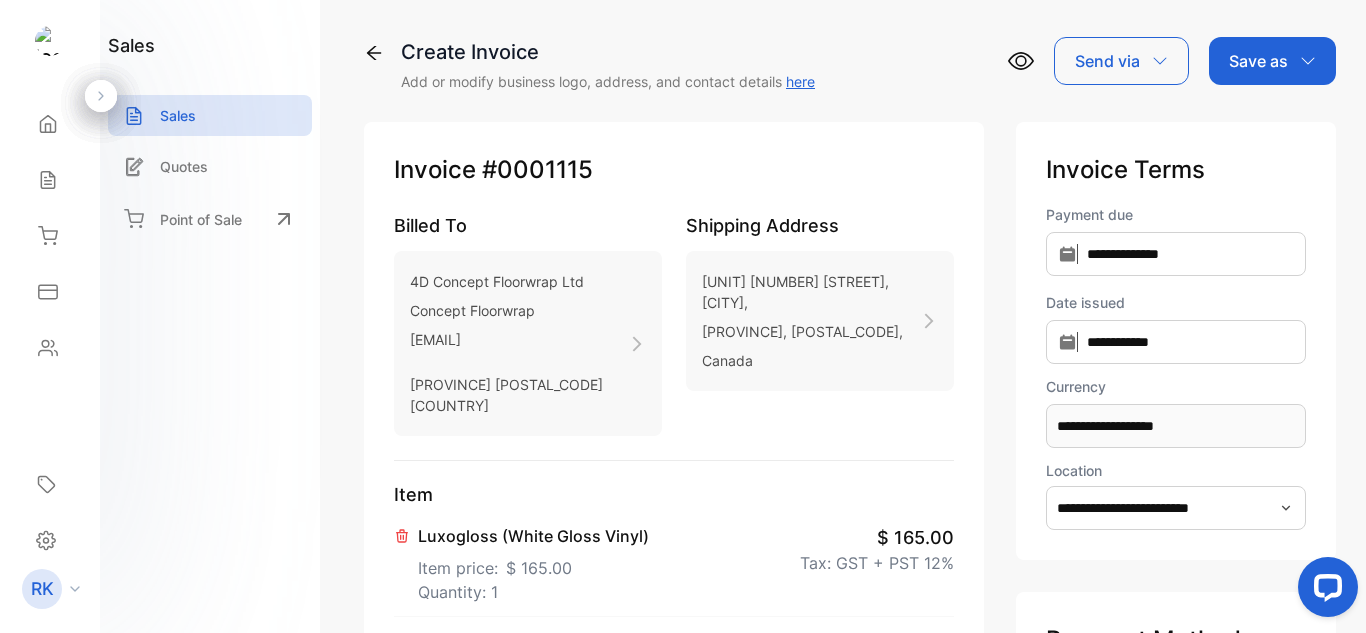 click on "Save as" at bounding box center (1258, 61) 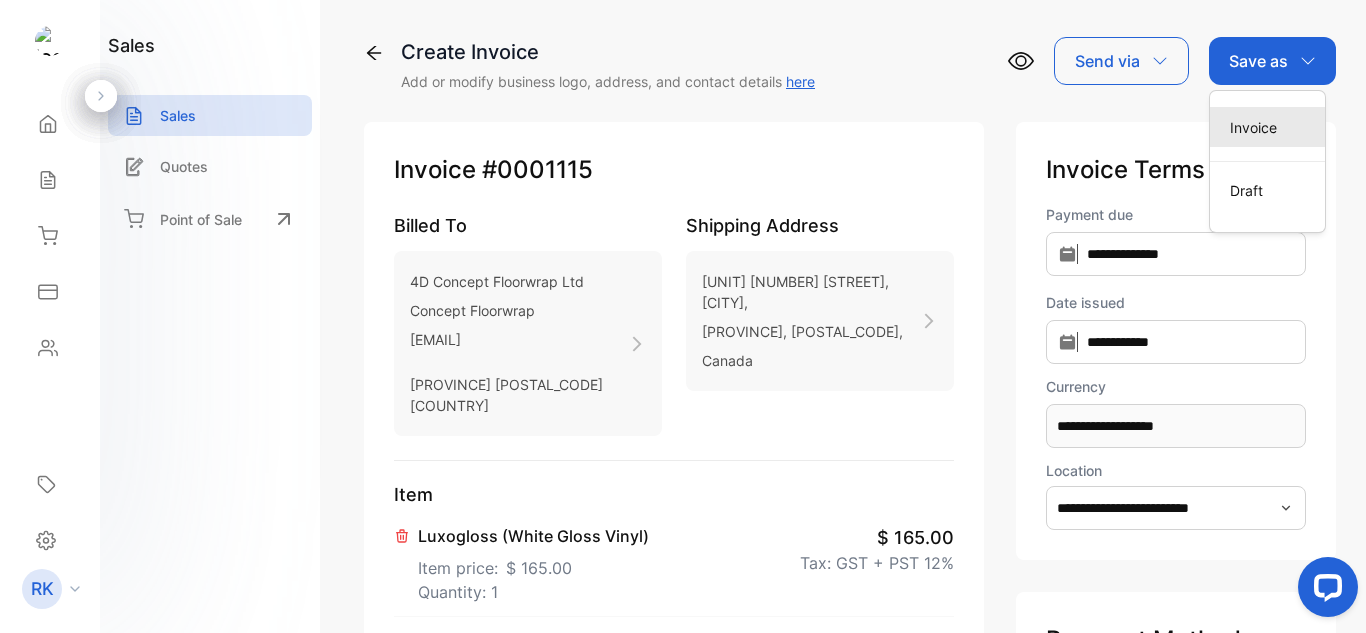click on "Invoice" at bounding box center (1267, 127) 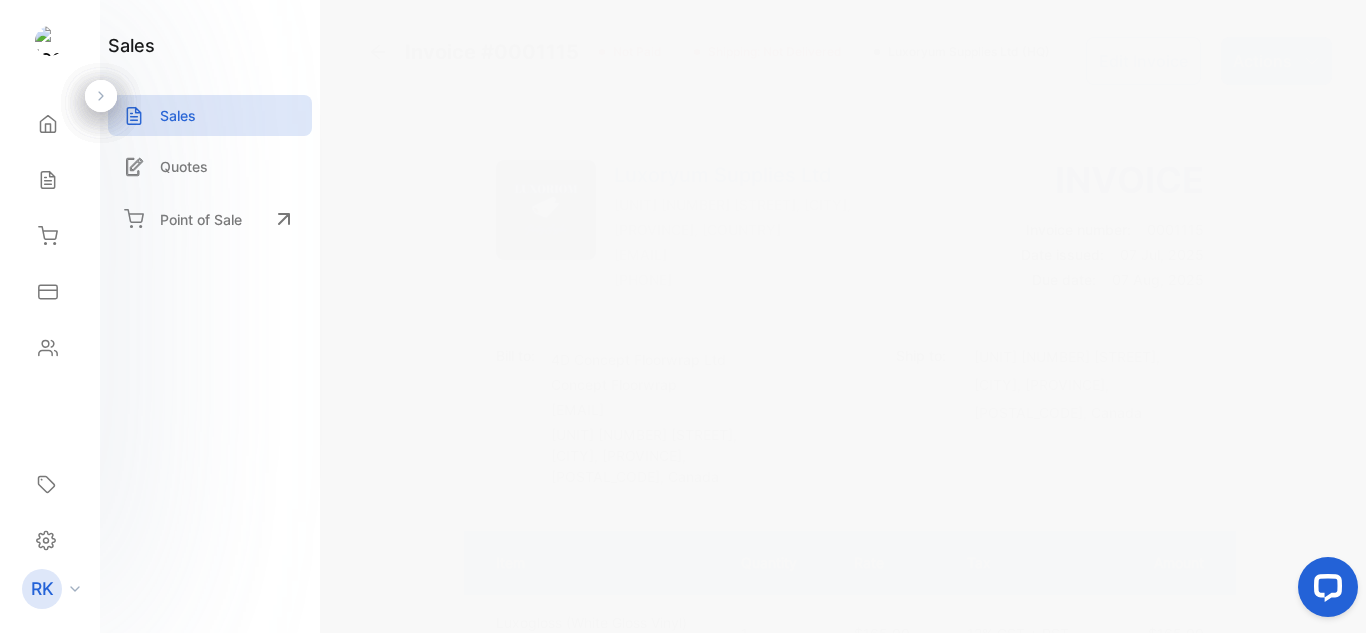 click on "Actions" at bounding box center [1262, 61] 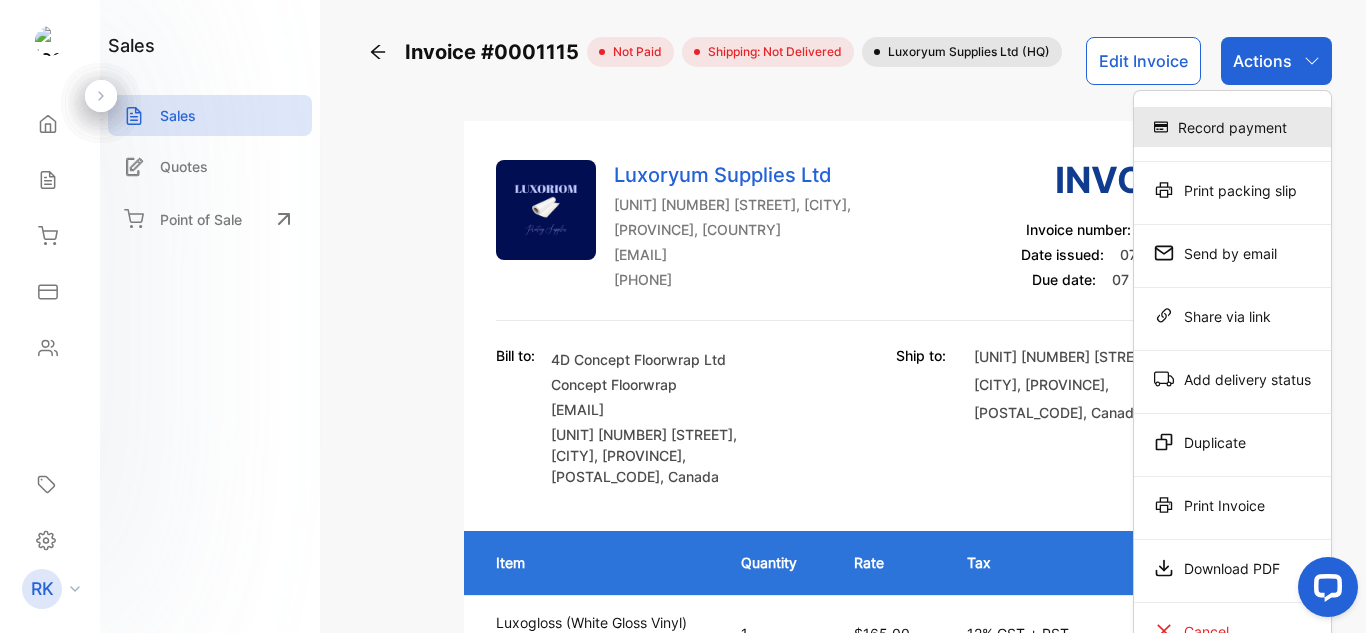 click on "Record payment" at bounding box center (1232, 127) 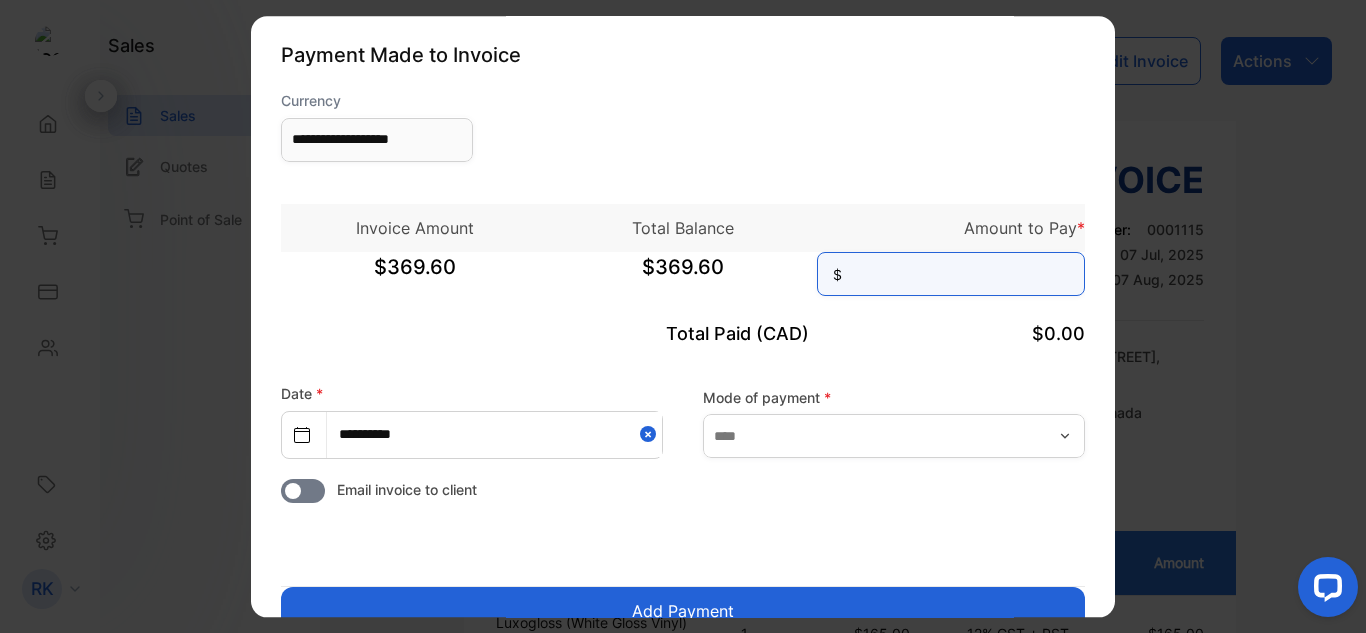 click at bounding box center [951, 274] 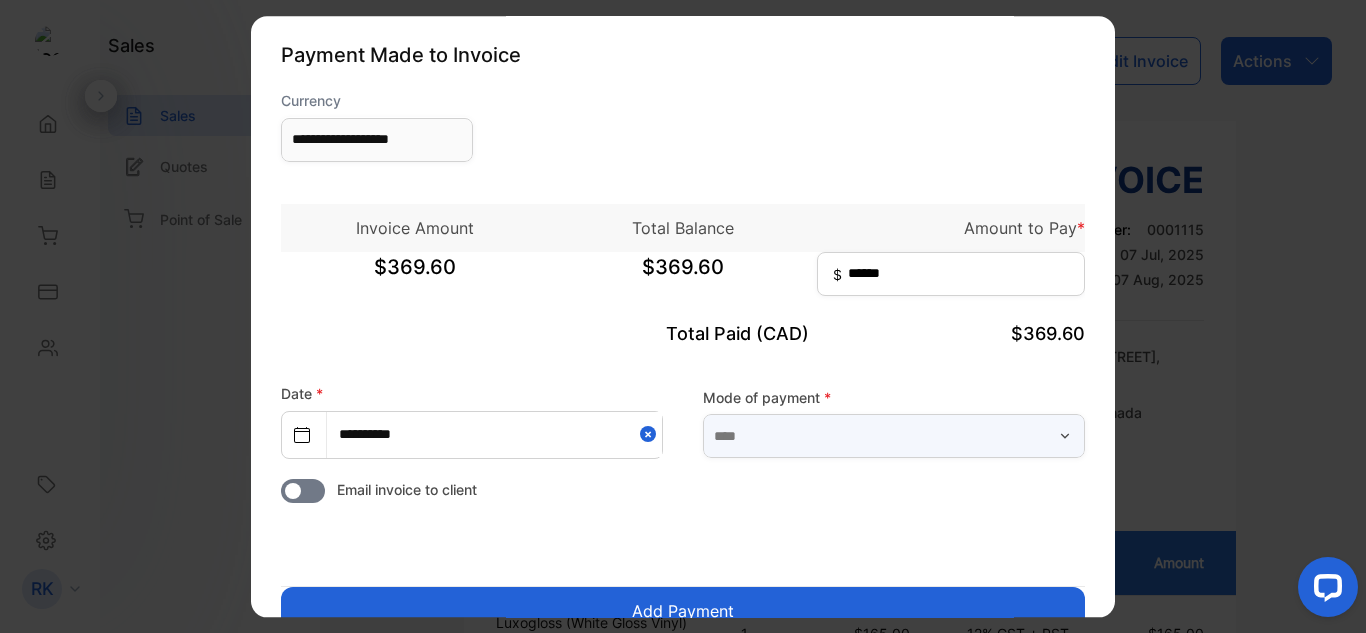 click at bounding box center [894, 436] 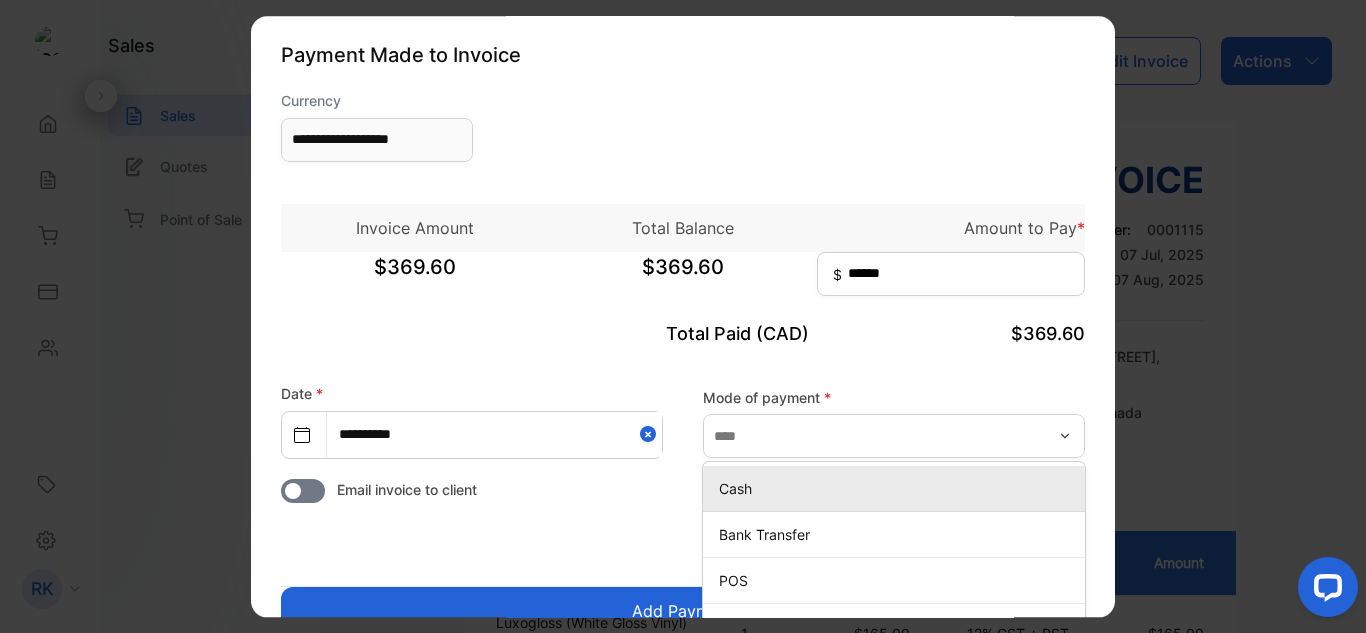 click on "Cash" at bounding box center (898, 488) 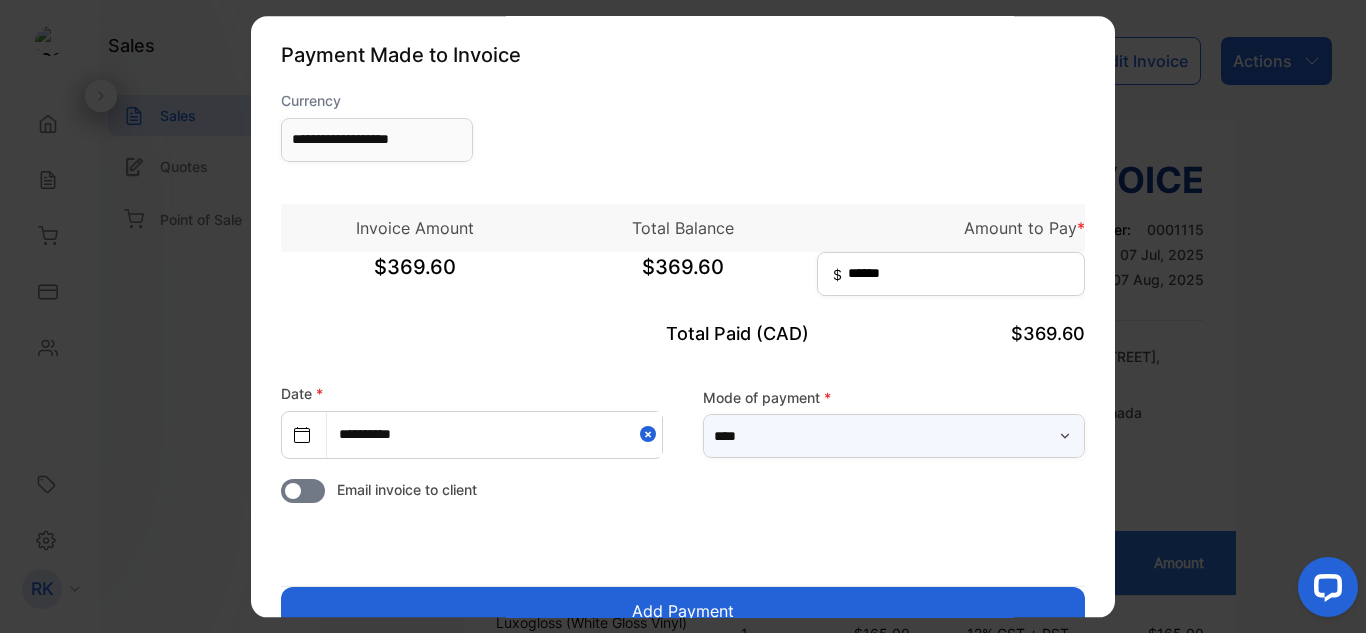 scroll, scrollTop: 82, scrollLeft: 0, axis: vertical 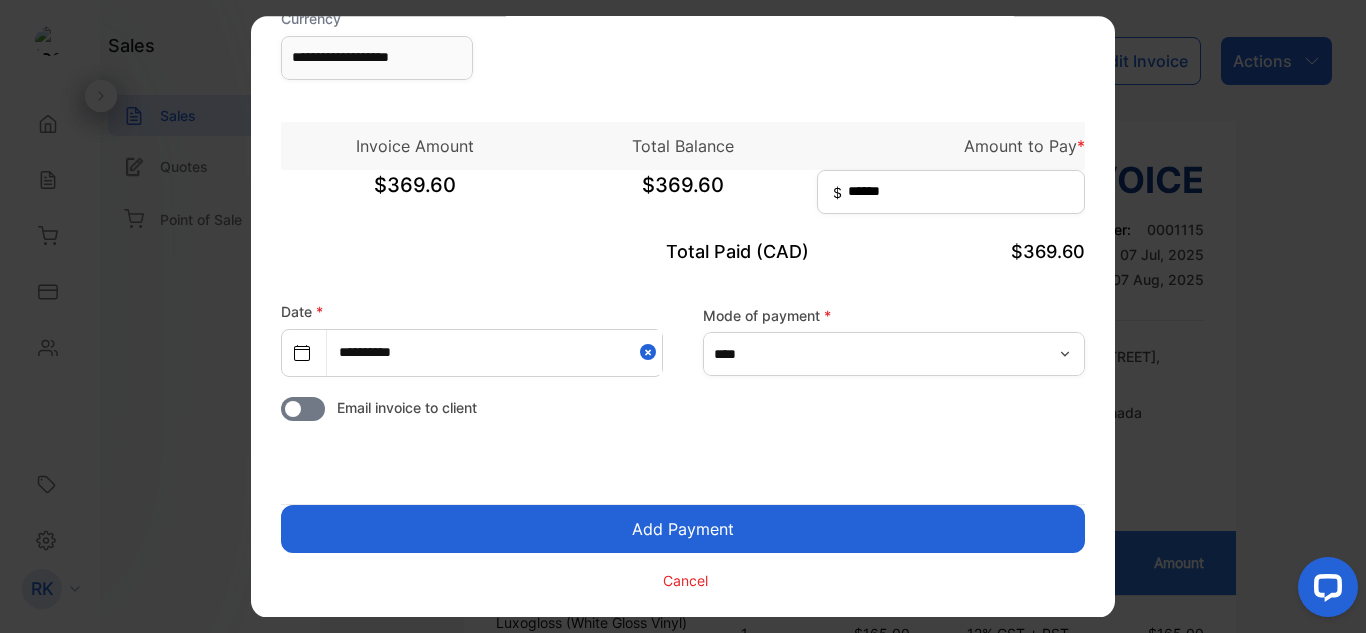 click on "Add Payment" at bounding box center [683, 529] 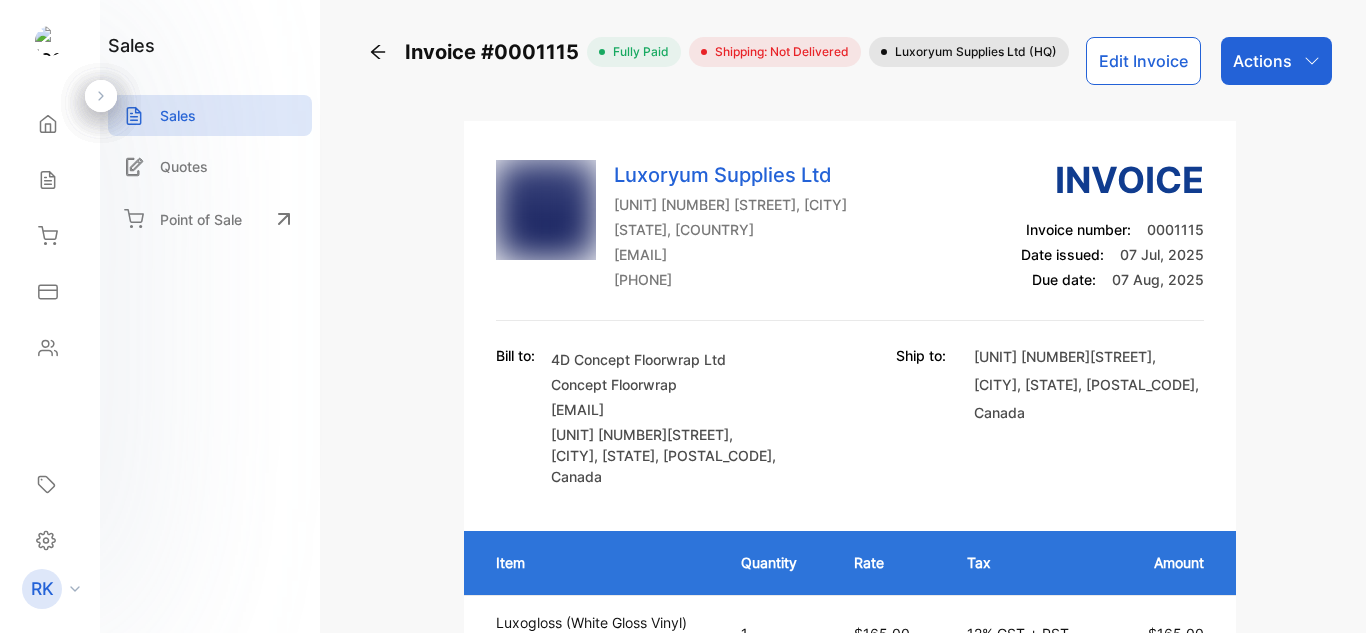 scroll, scrollTop: 0, scrollLeft: 0, axis: both 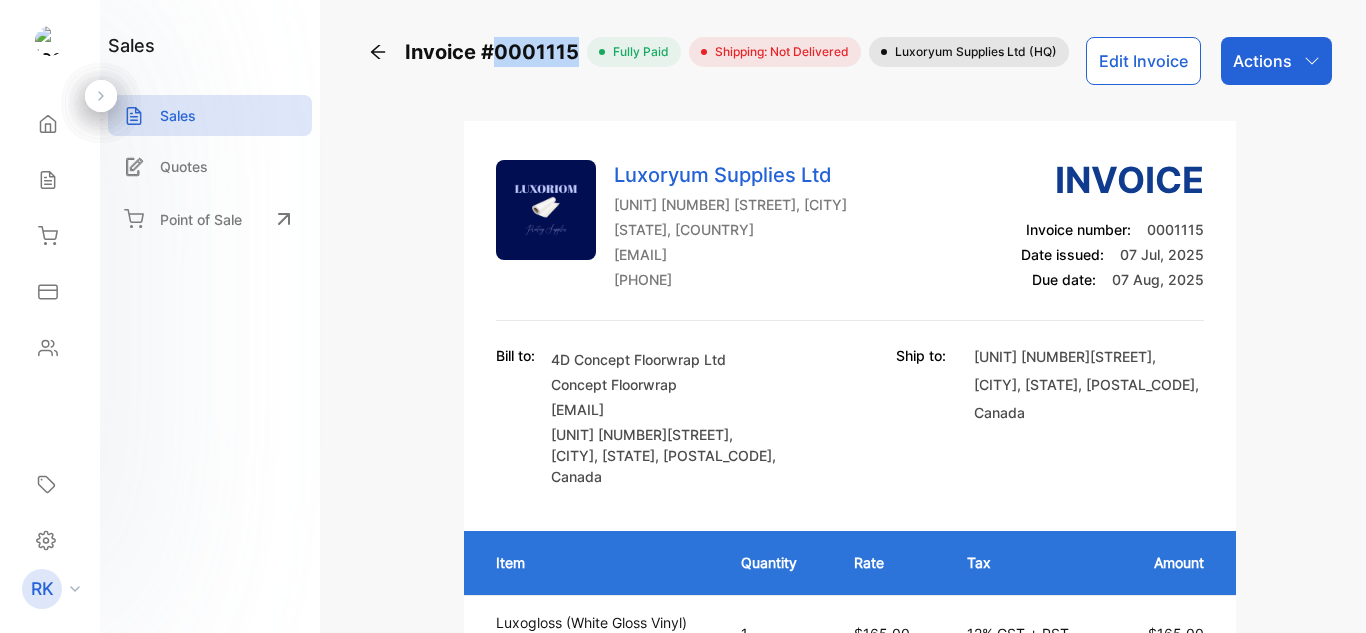 drag, startPoint x: 574, startPoint y: 49, endPoint x: 499, endPoint y: 49, distance: 75 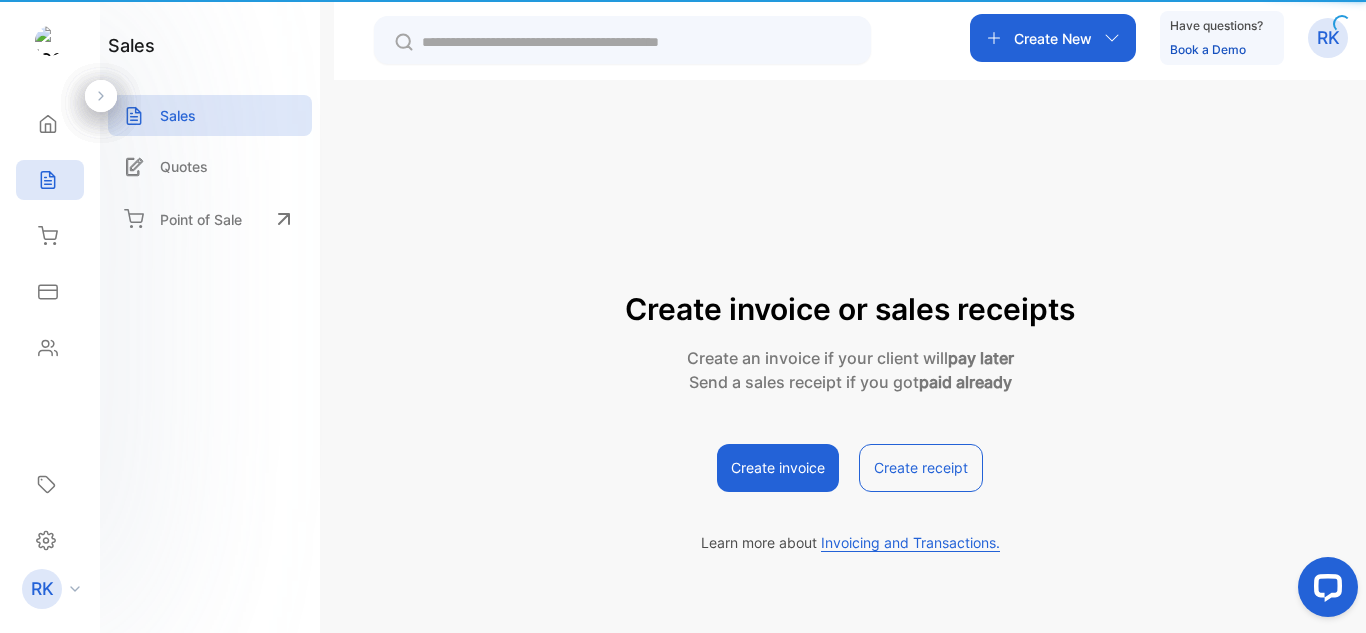 scroll, scrollTop: 0, scrollLeft: 0, axis: both 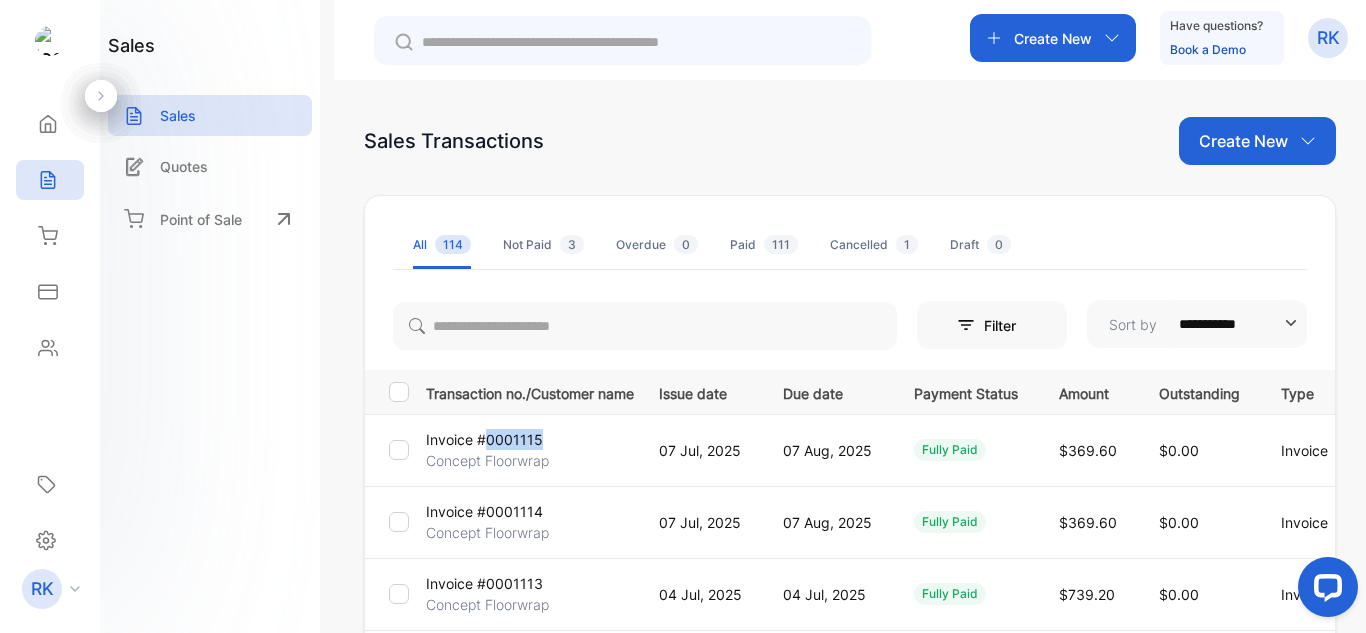 drag, startPoint x: 482, startPoint y: 439, endPoint x: 553, endPoint y: 447, distance: 71.44928 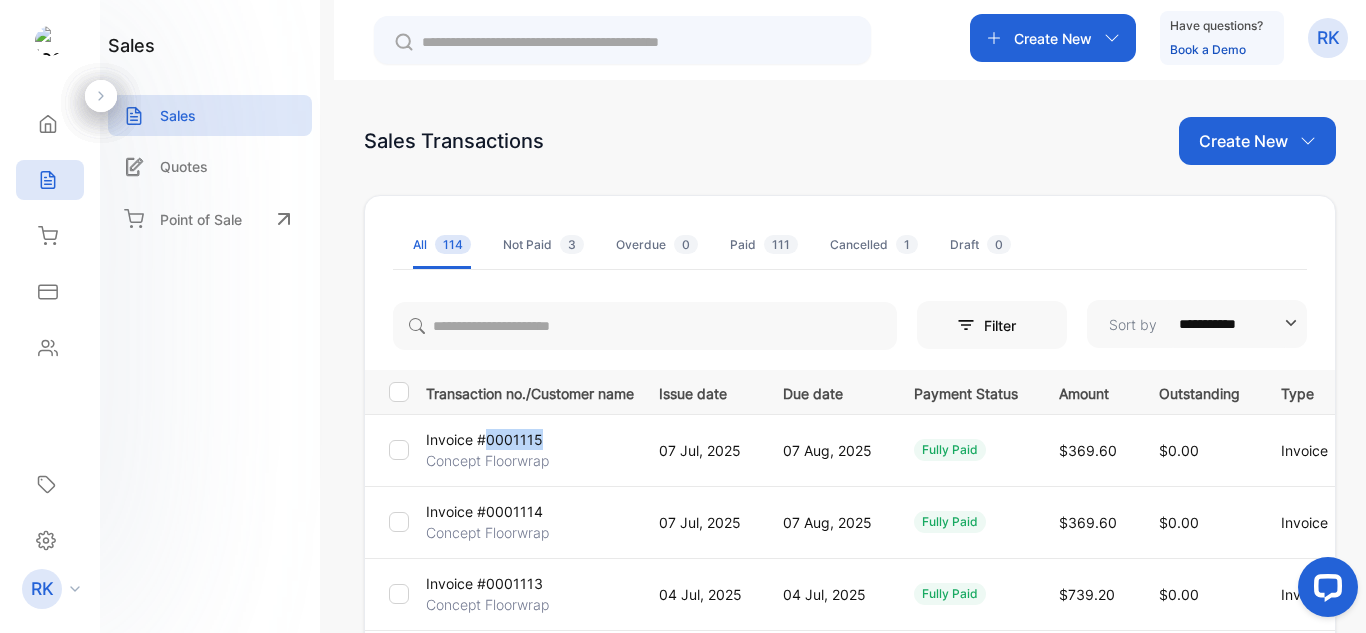 click on "Invoice #0001115 Concept Floorwrap" at bounding box center (526, 450) 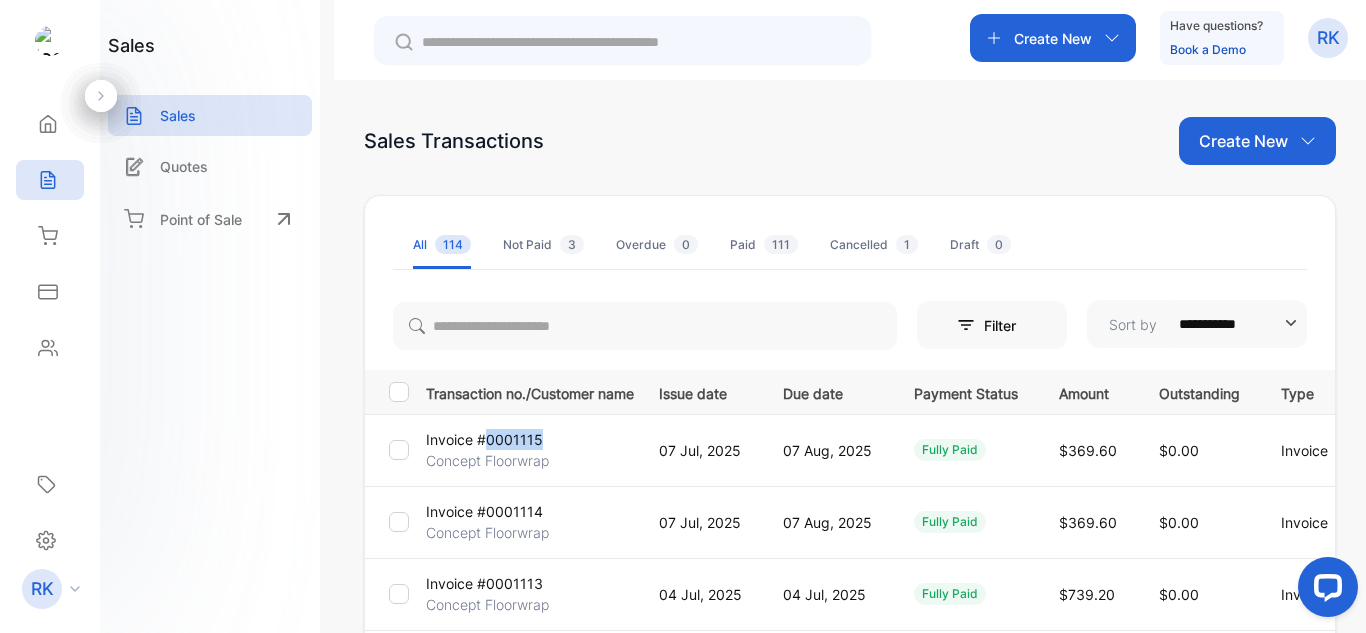 copy on "0001115" 